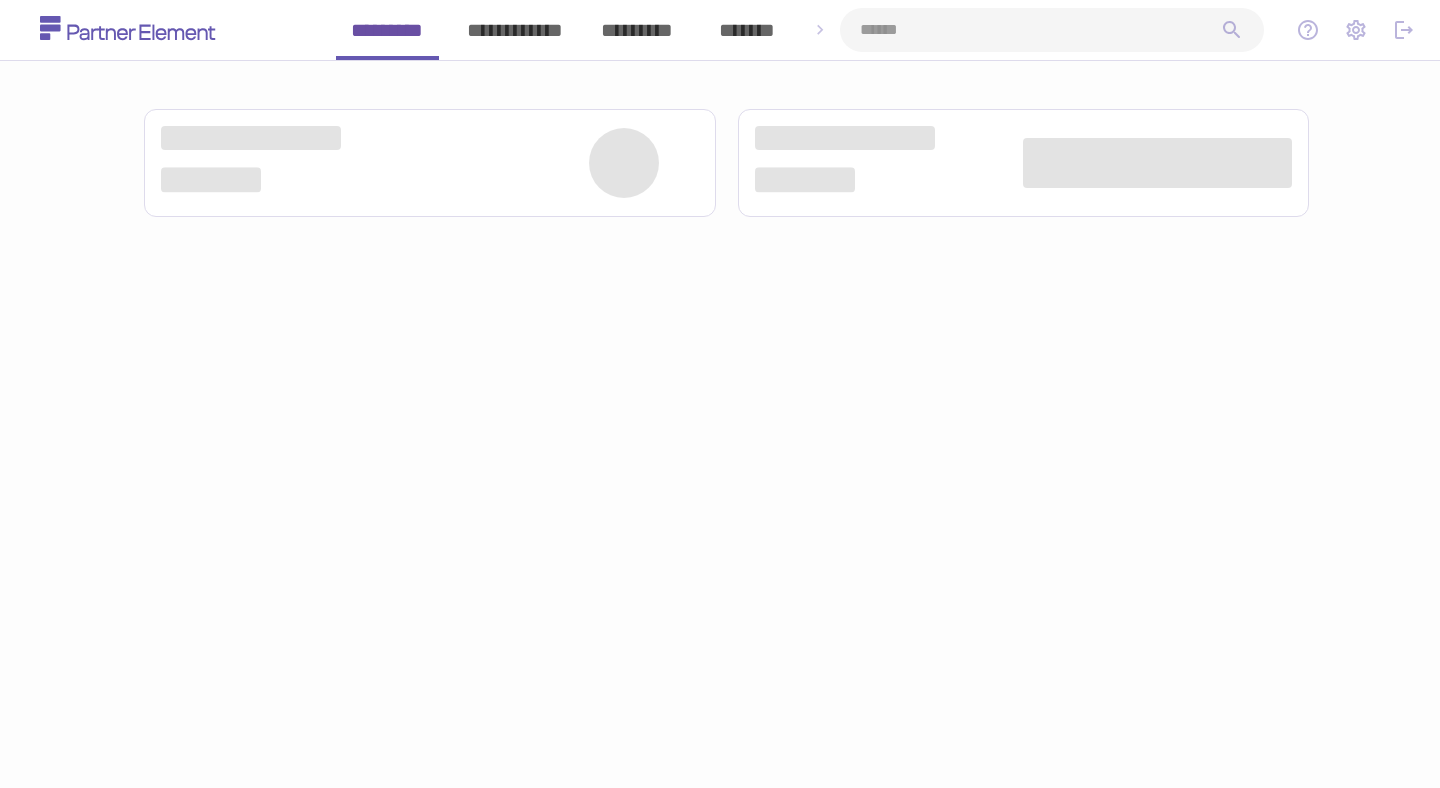 scroll, scrollTop: 0, scrollLeft: 0, axis: both 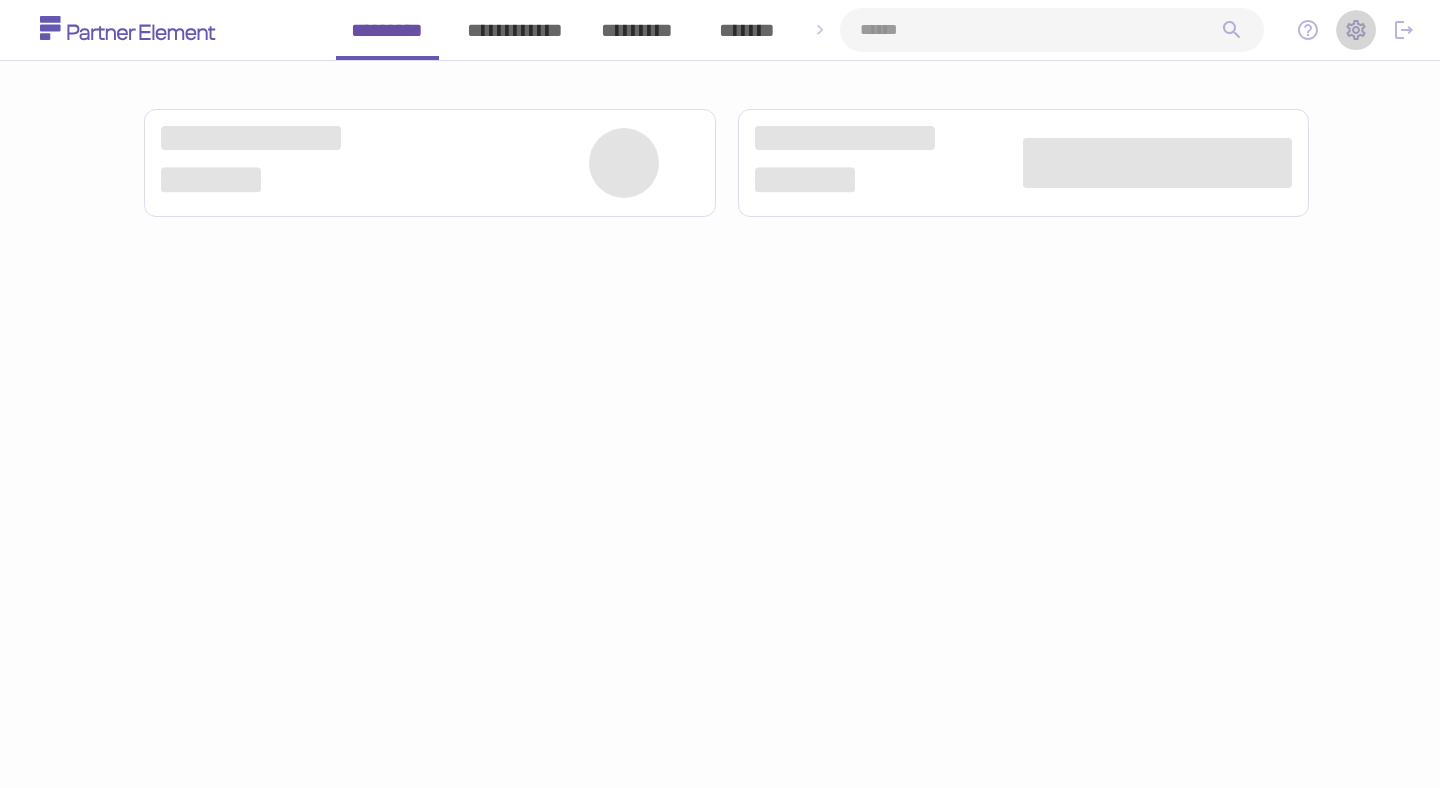 click at bounding box center (1356, 30) 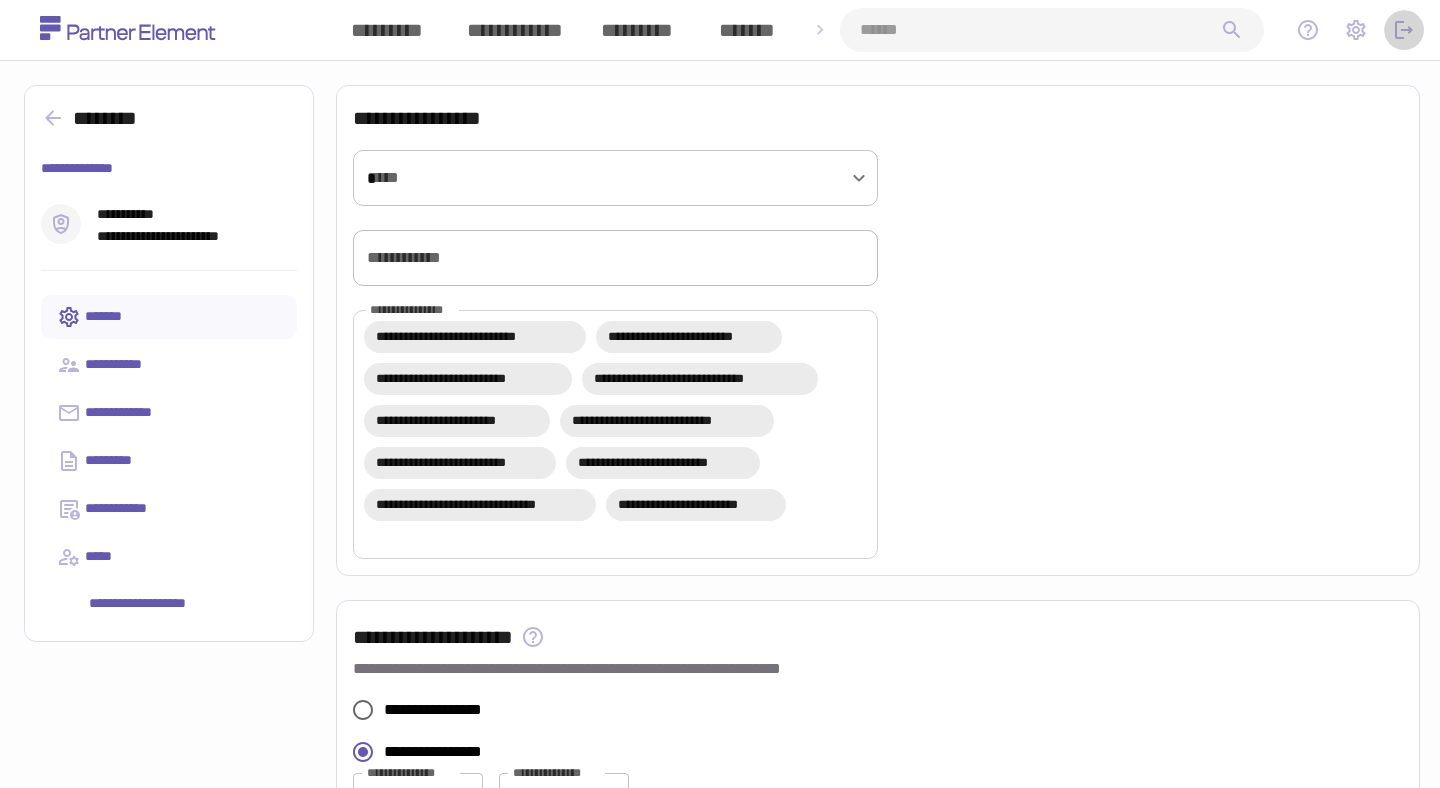 click 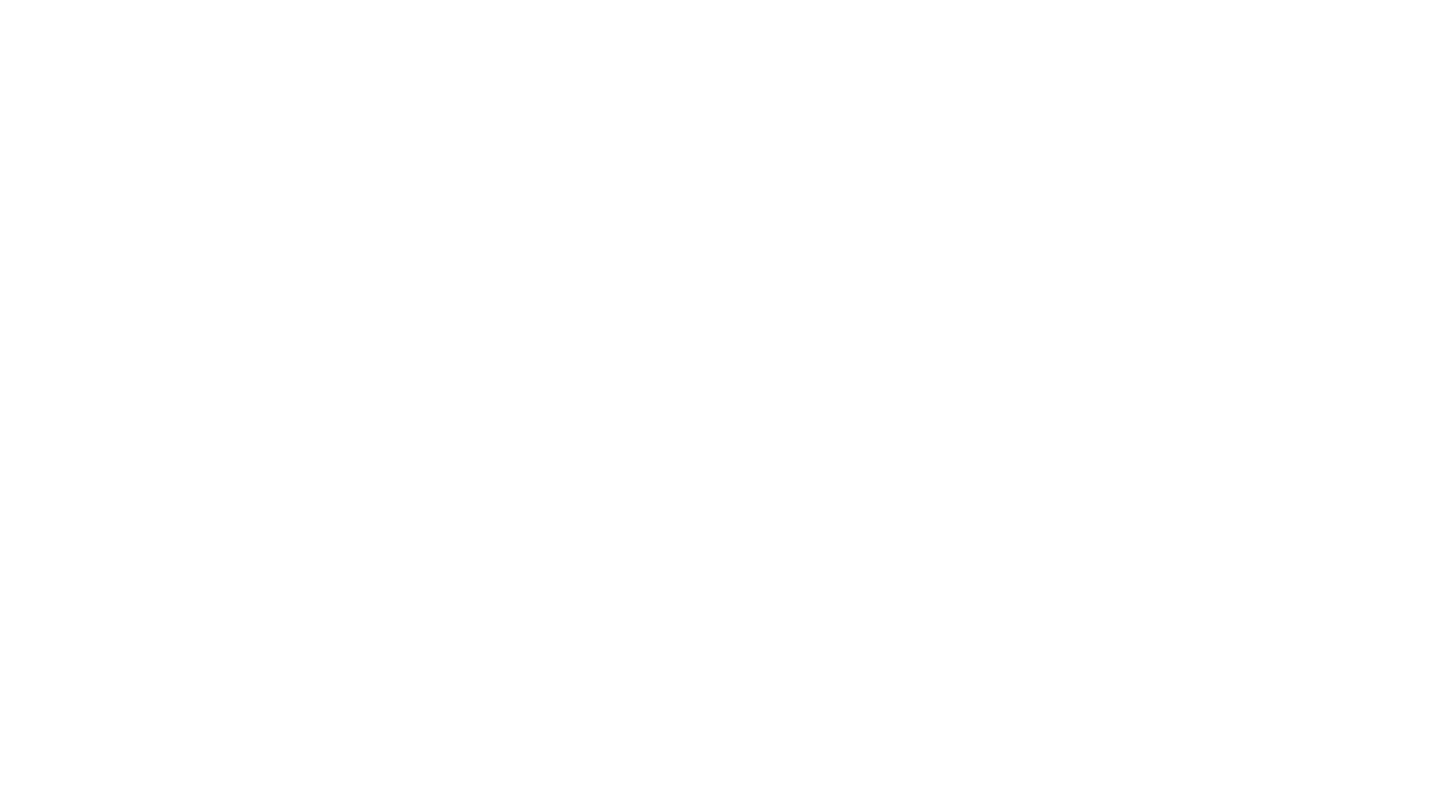 scroll, scrollTop: 0, scrollLeft: 0, axis: both 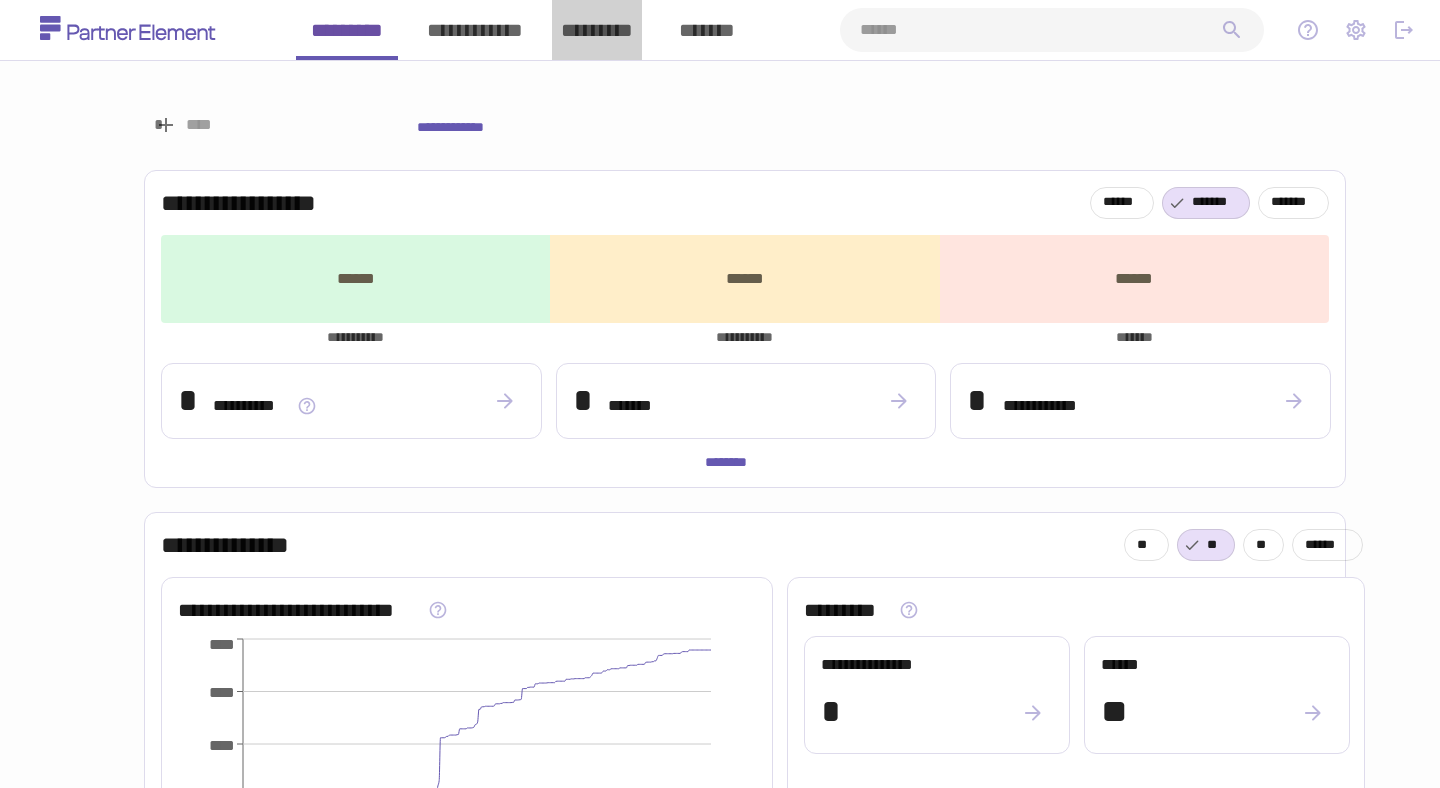 click on "*********" at bounding box center [597, 30] 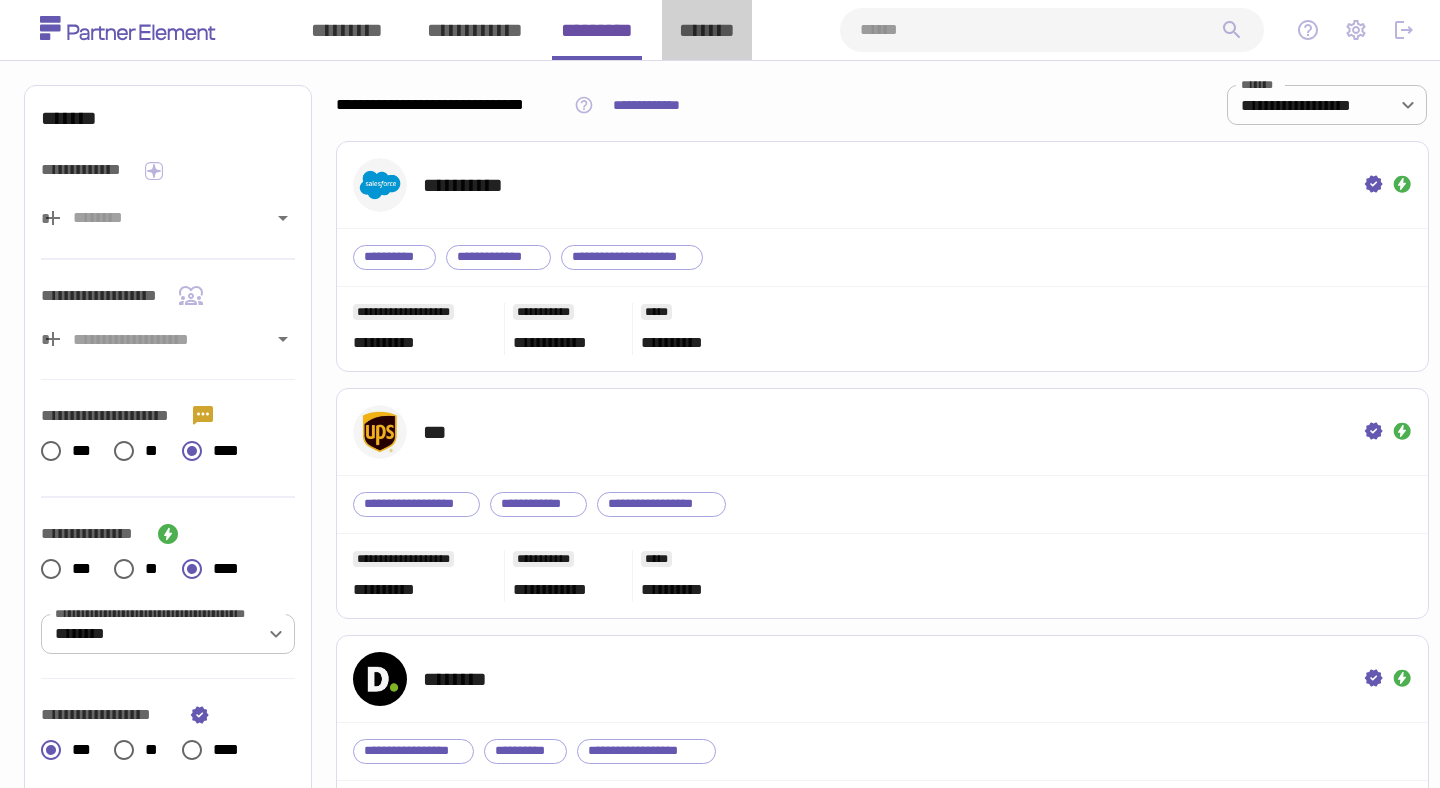 click on "*******" at bounding box center [707, 30] 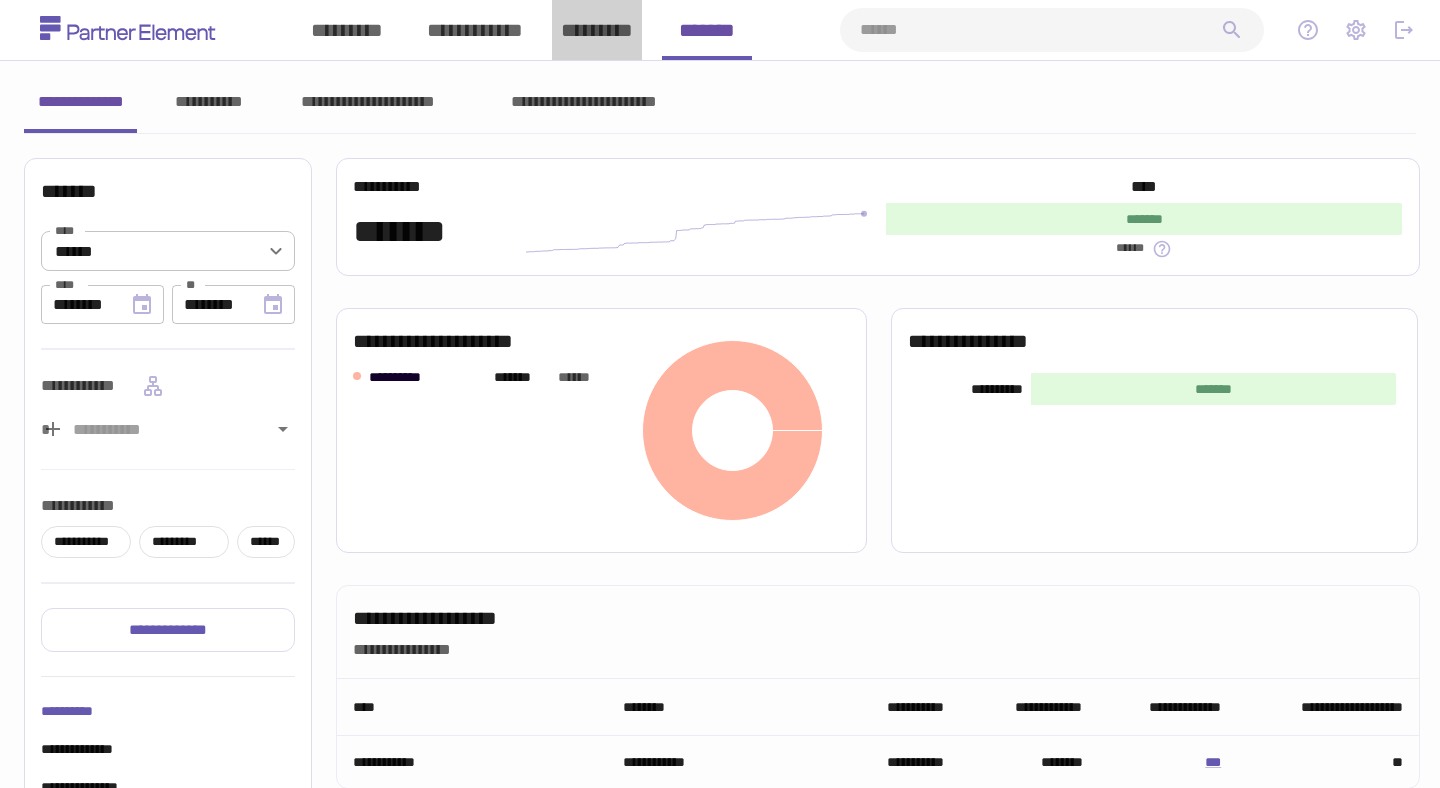 click on "*********" at bounding box center (597, 30) 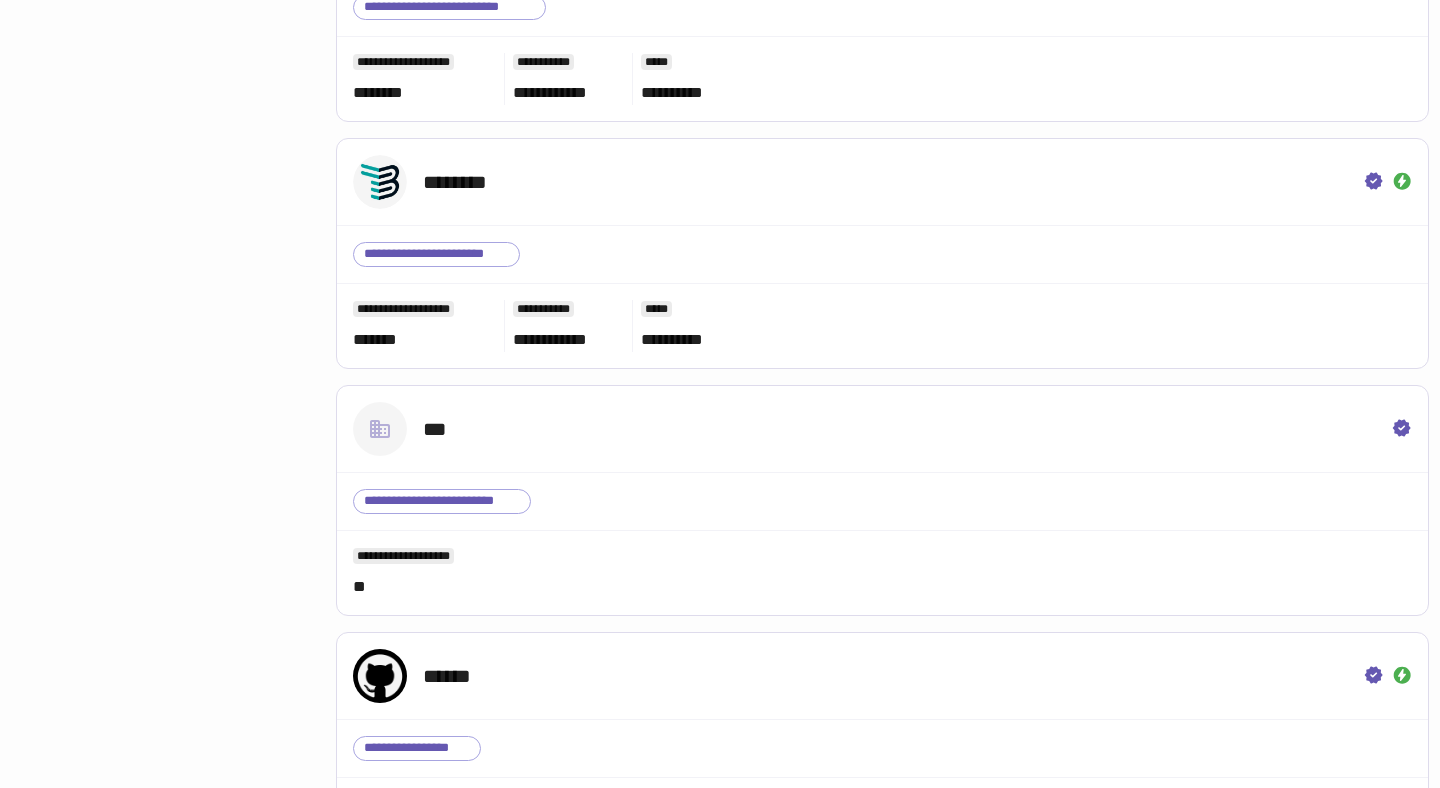 type 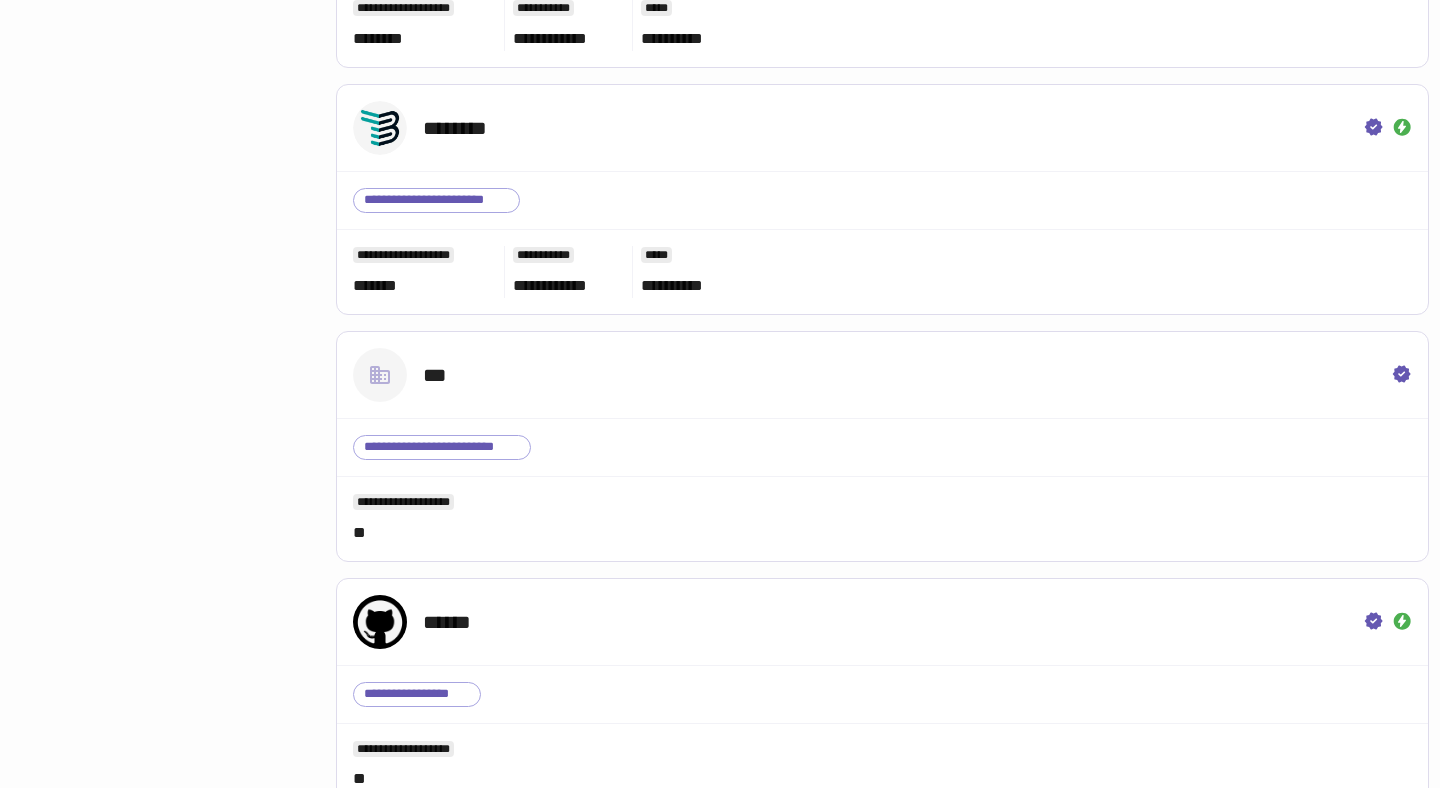 scroll, scrollTop: 3523, scrollLeft: 0, axis: vertical 